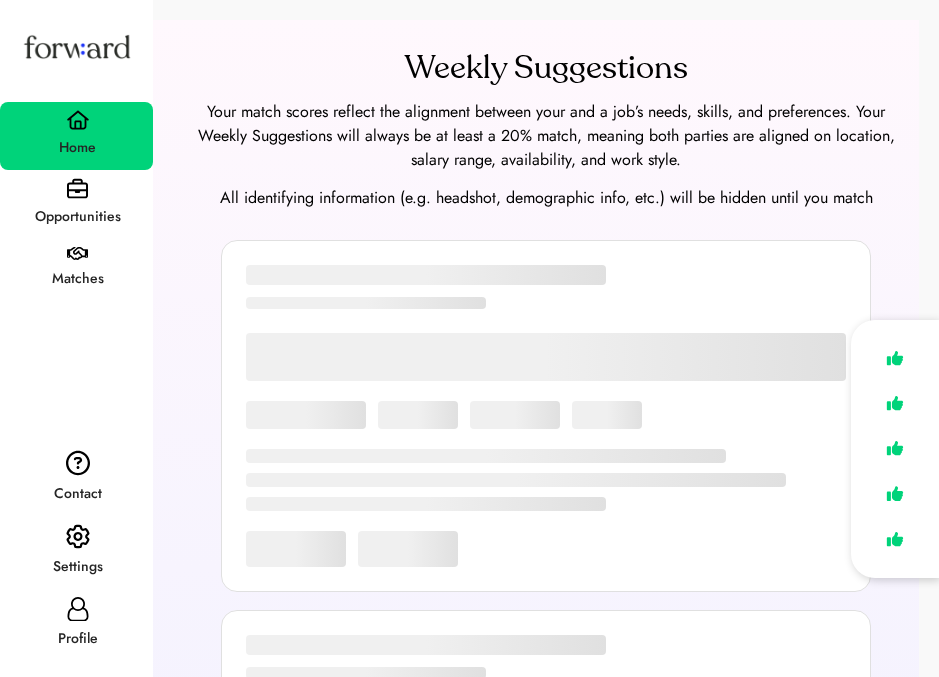 scroll, scrollTop: 0, scrollLeft: 0, axis: both 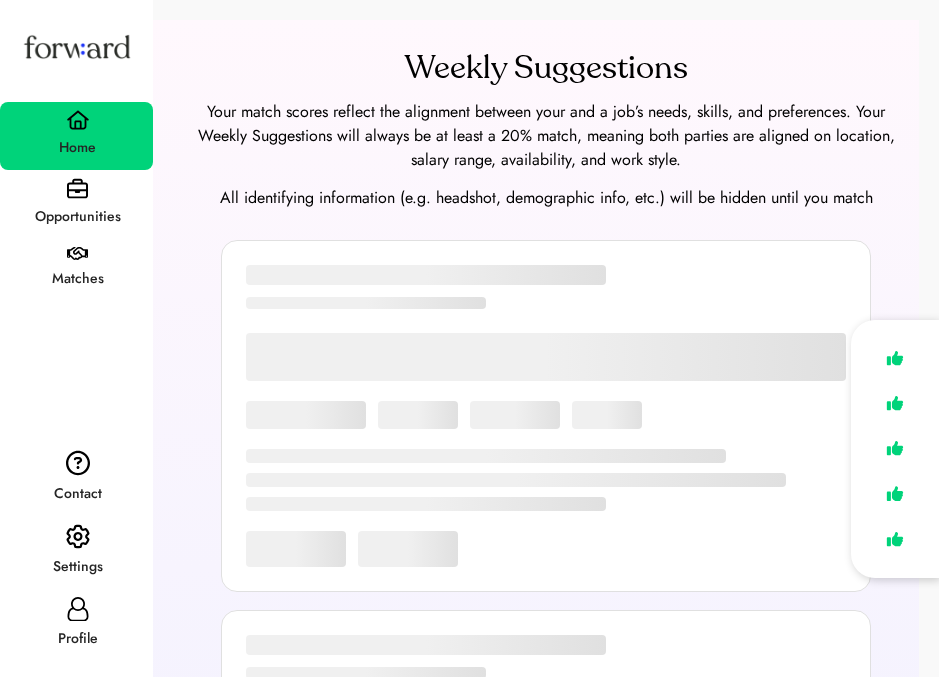 click on "Settings" at bounding box center (77, 567) 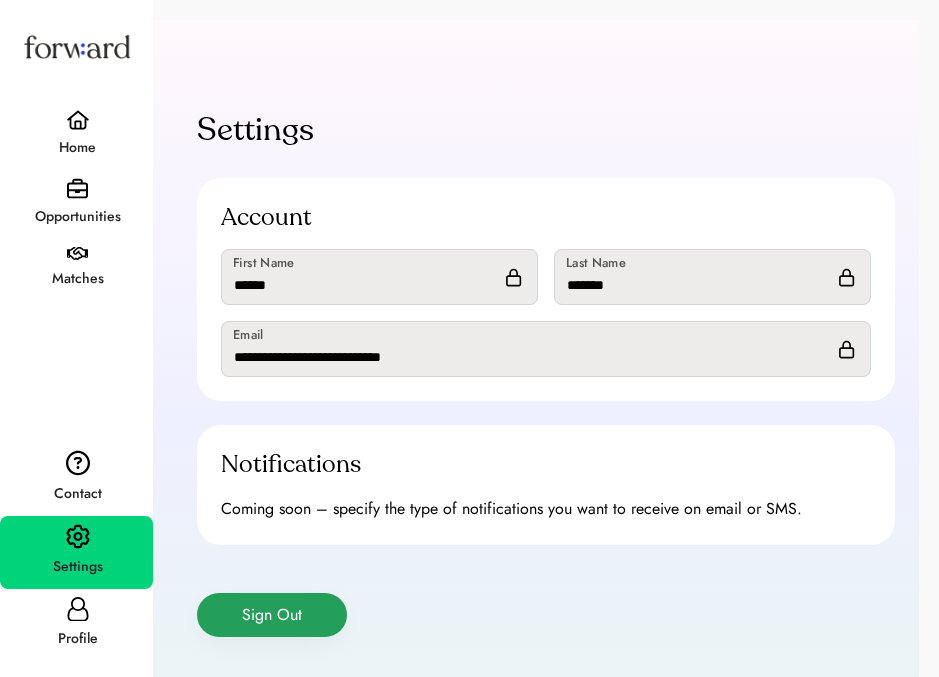 click on "Sign Out" at bounding box center (272, 615) 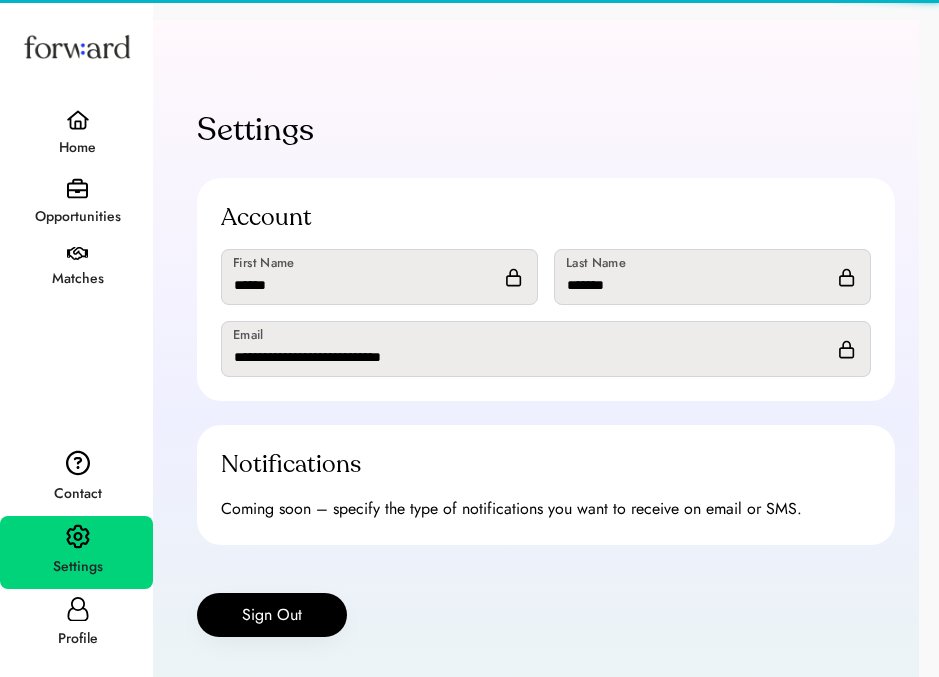 type 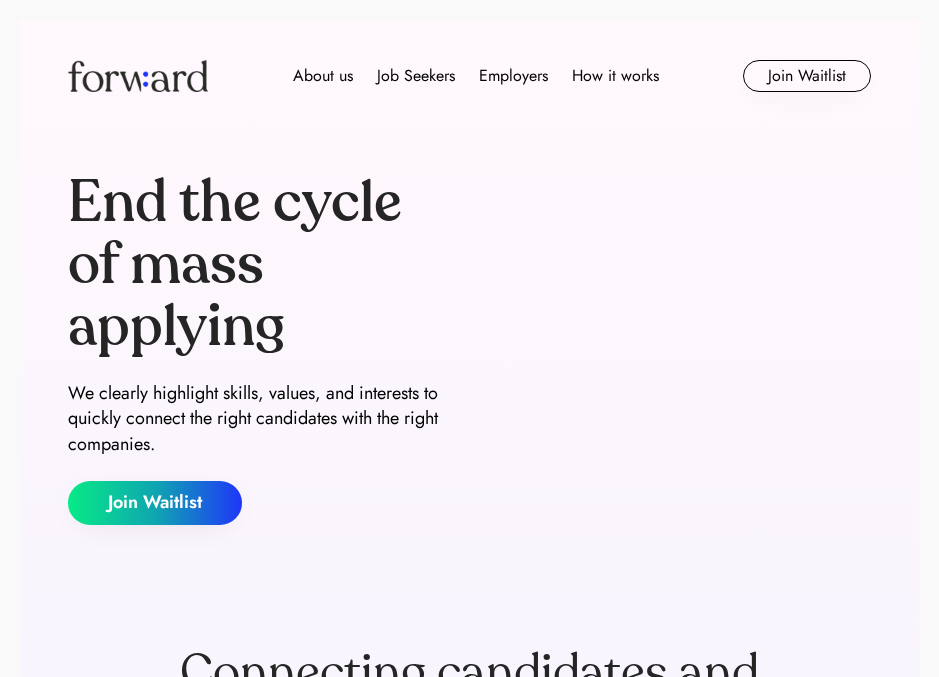 scroll, scrollTop: 0, scrollLeft: 0, axis: both 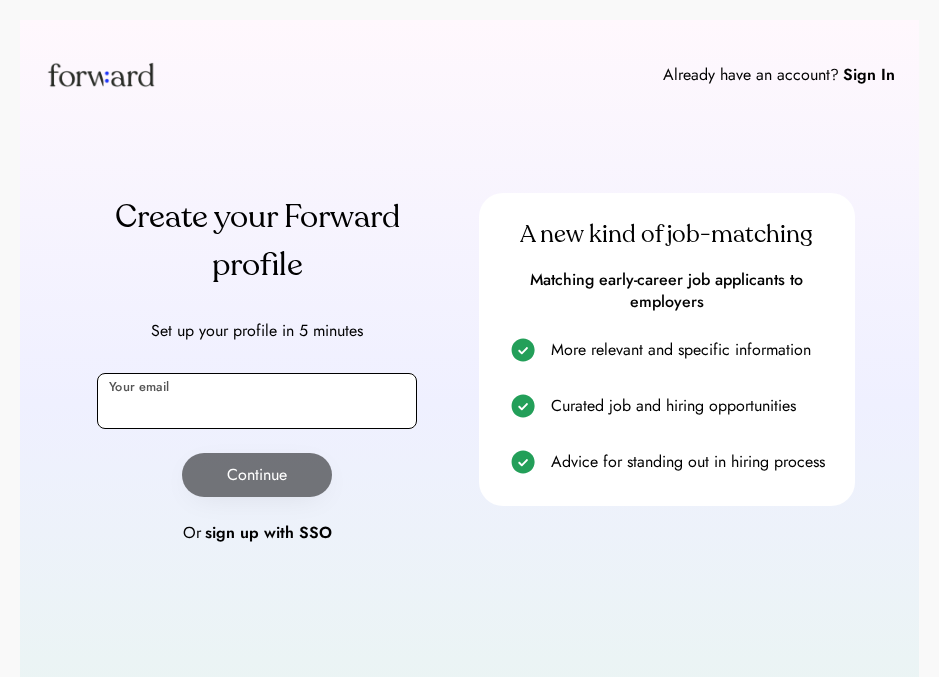 click at bounding box center [257, 401] 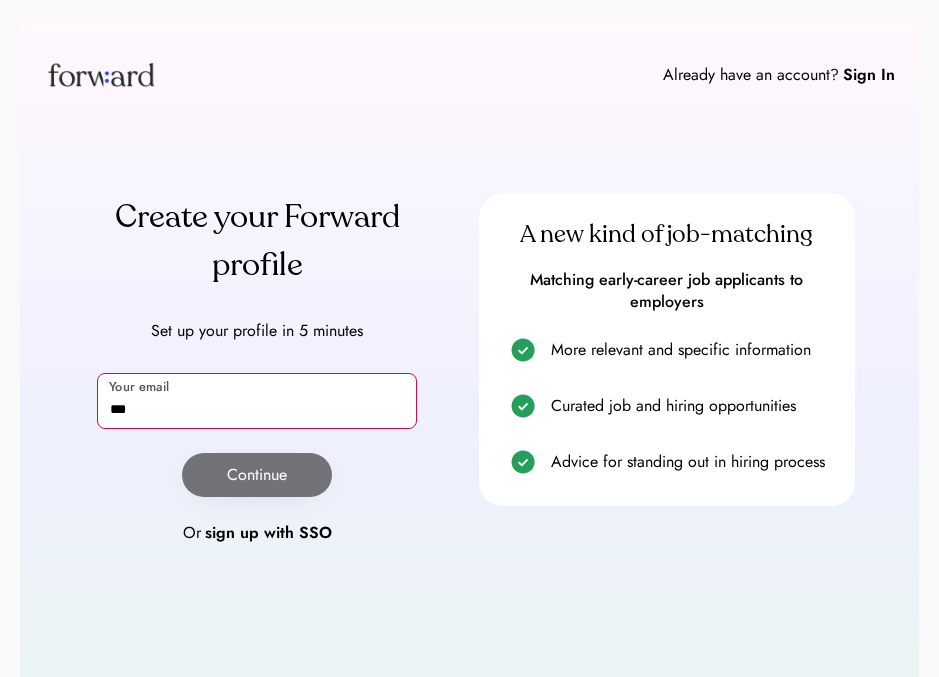 type on "***" 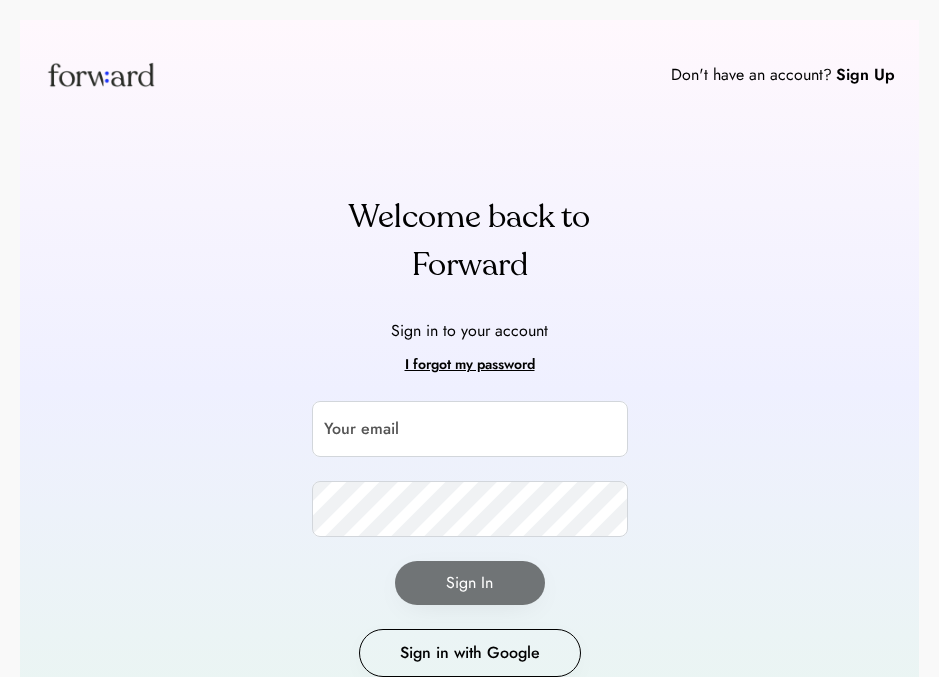 scroll, scrollTop: 0, scrollLeft: 0, axis: both 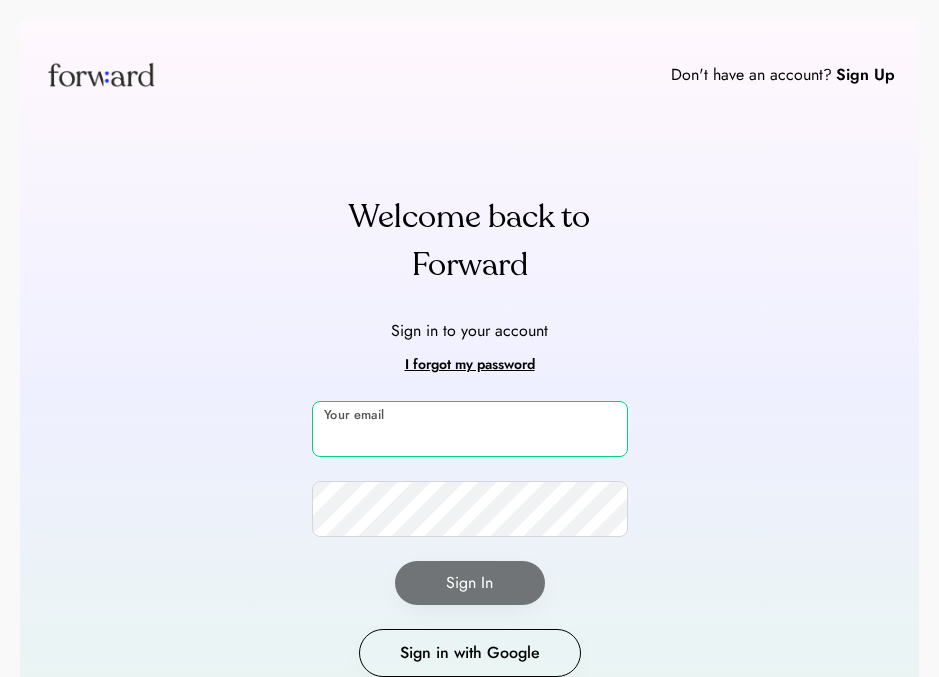 click at bounding box center (470, 429) 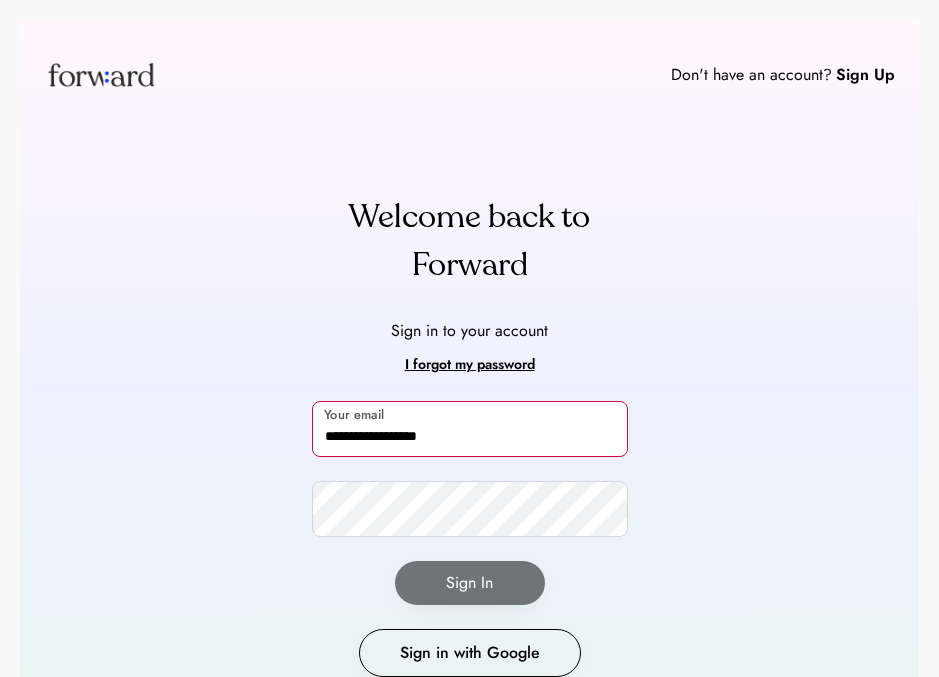 type on "**********" 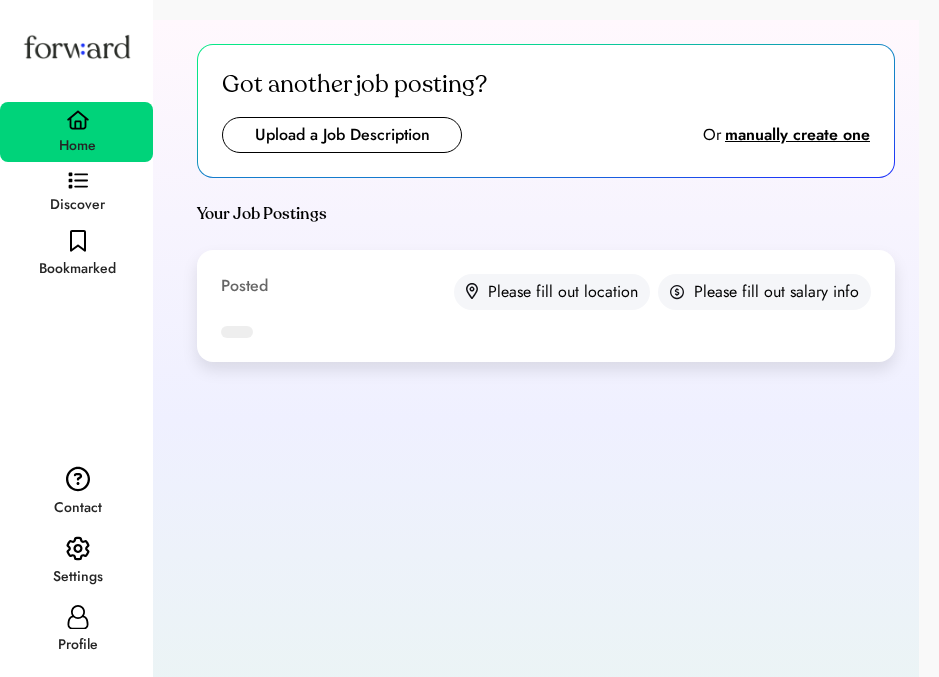scroll, scrollTop: 0, scrollLeft: 0, axis: both 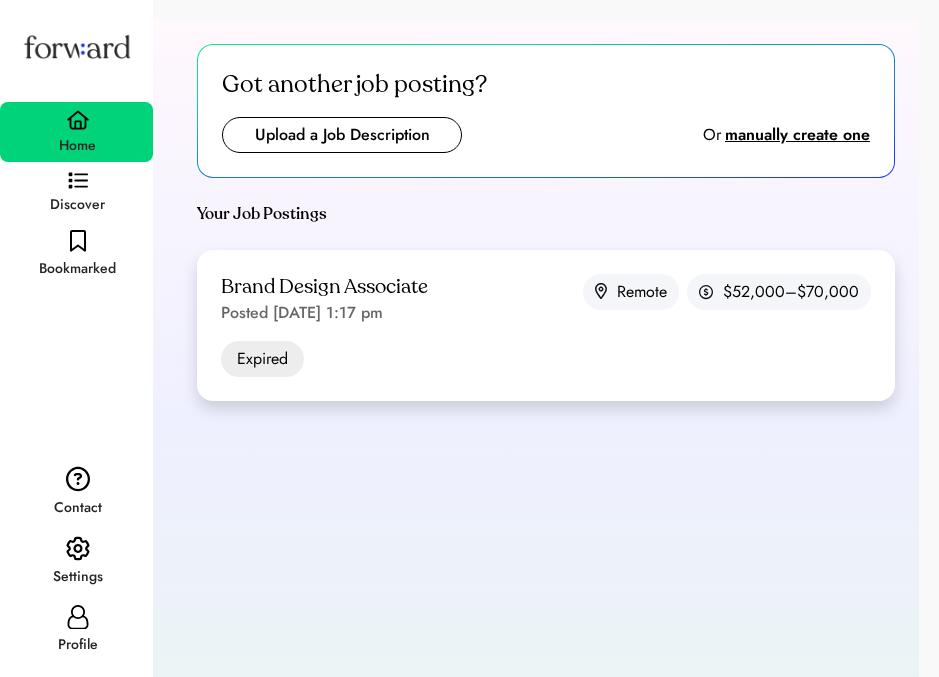 click on "Brand Design Associate Posted Jun 2, 2025 1:17 pm Remote $52,000–$70,000" at bounding box center [546, 299] 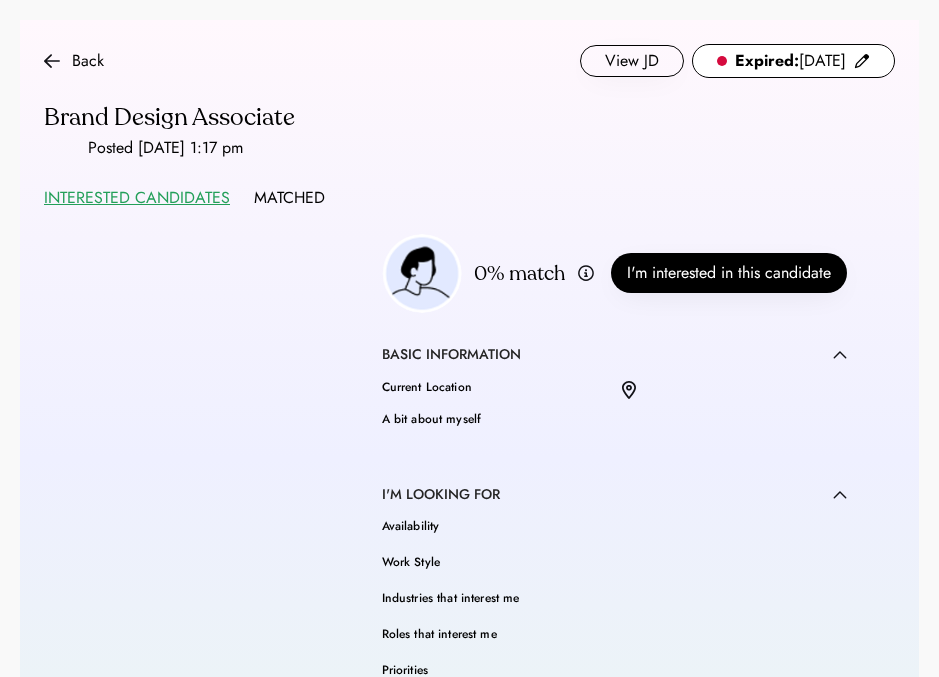 scroll, scrollTop: 0, scrollLeft: 0, axis: both 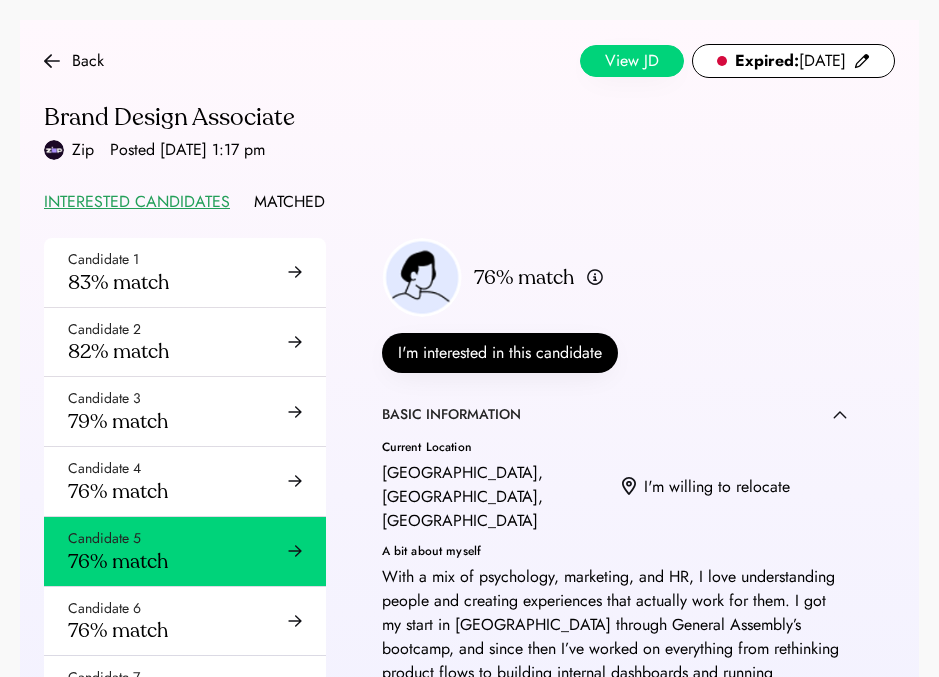 click on "View JD" at bounding box center [632, 61] 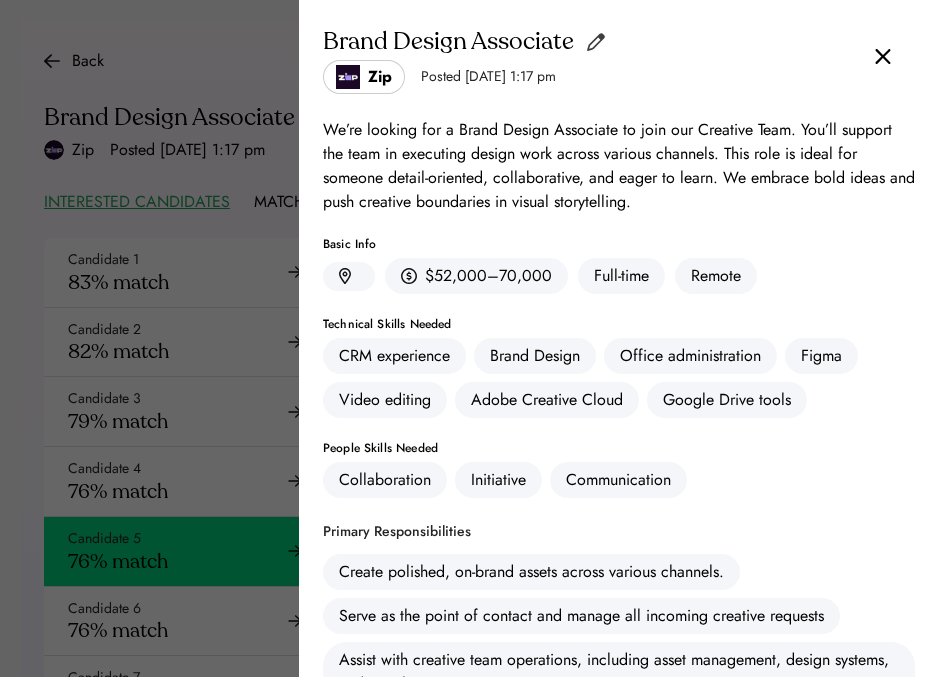 click 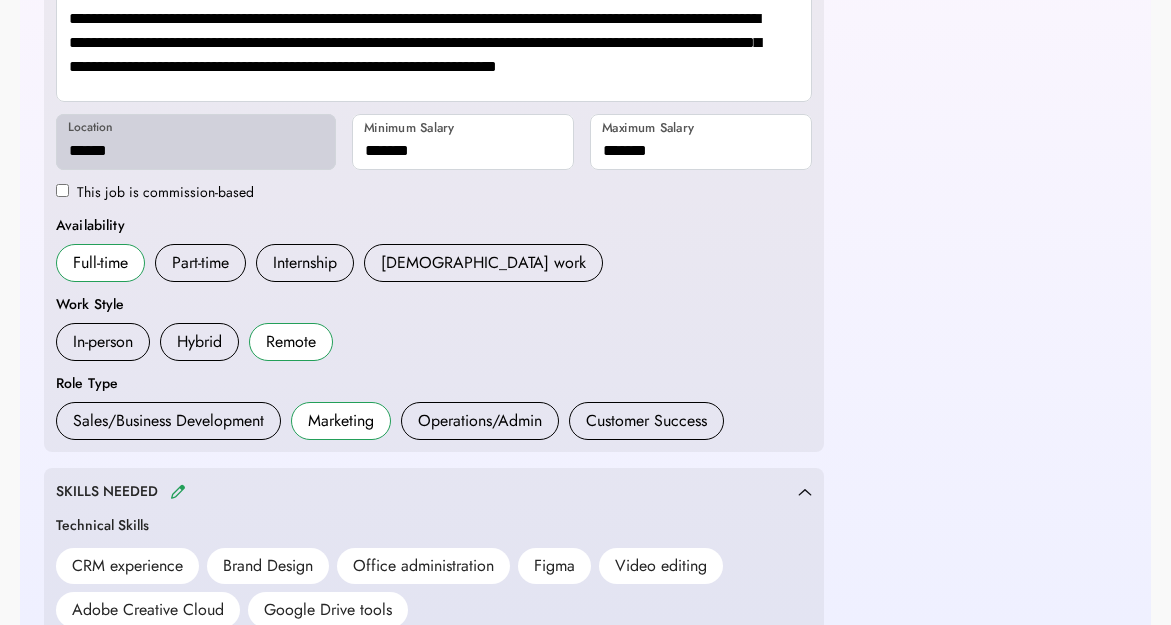 scroll, scrollTop: 0, scrollLeft: 0, axis: both 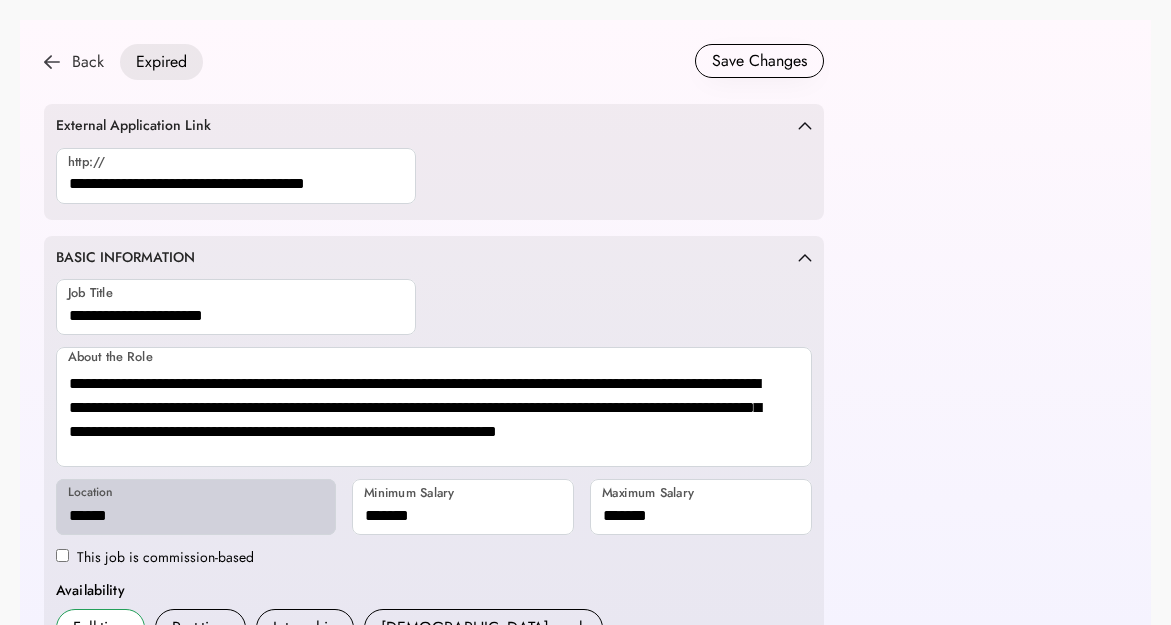 click at bounding box center (52, 62) 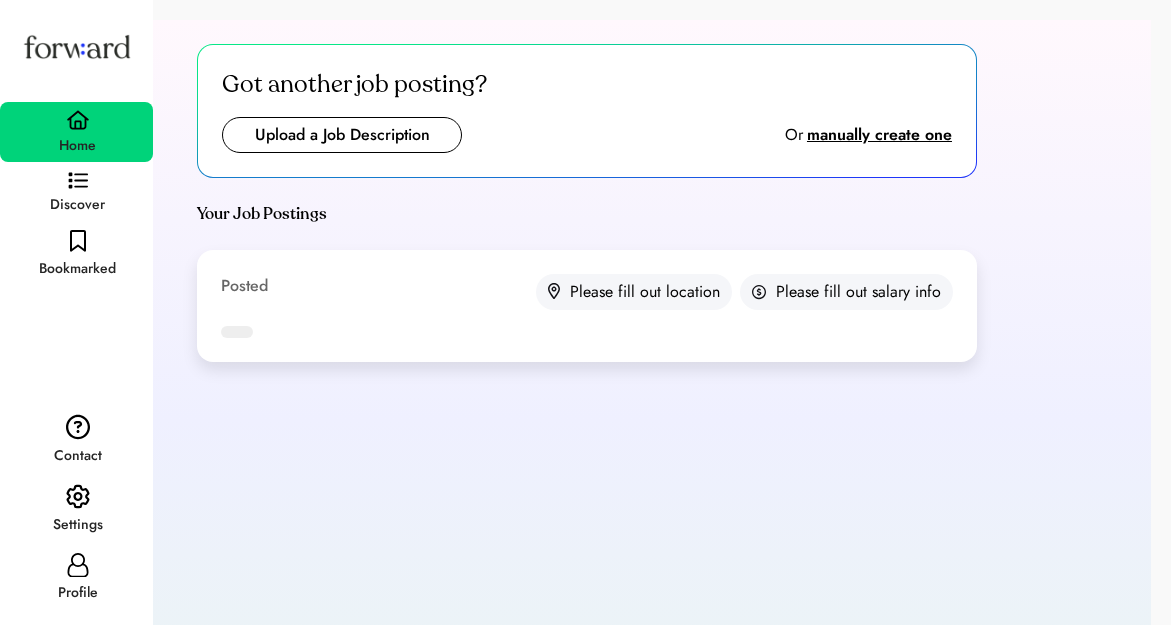 scroll, scrollTop: 0, scrollLeft: 0, axis: both 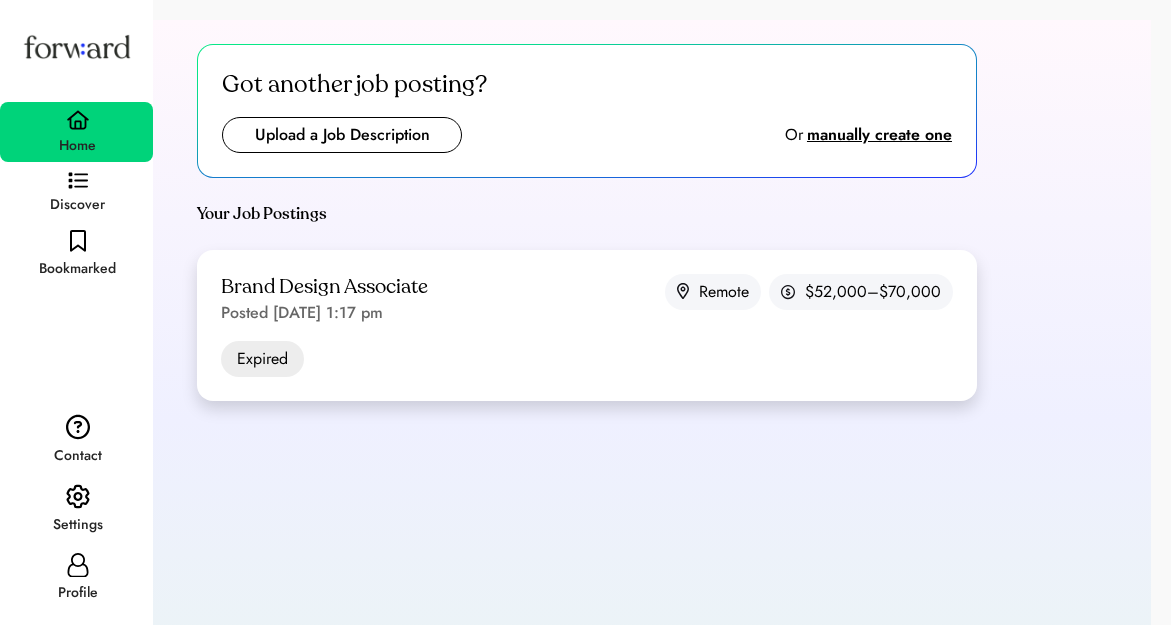 click on "Posted [DATE] 1:17 pm" at bounding box center [302, 313] 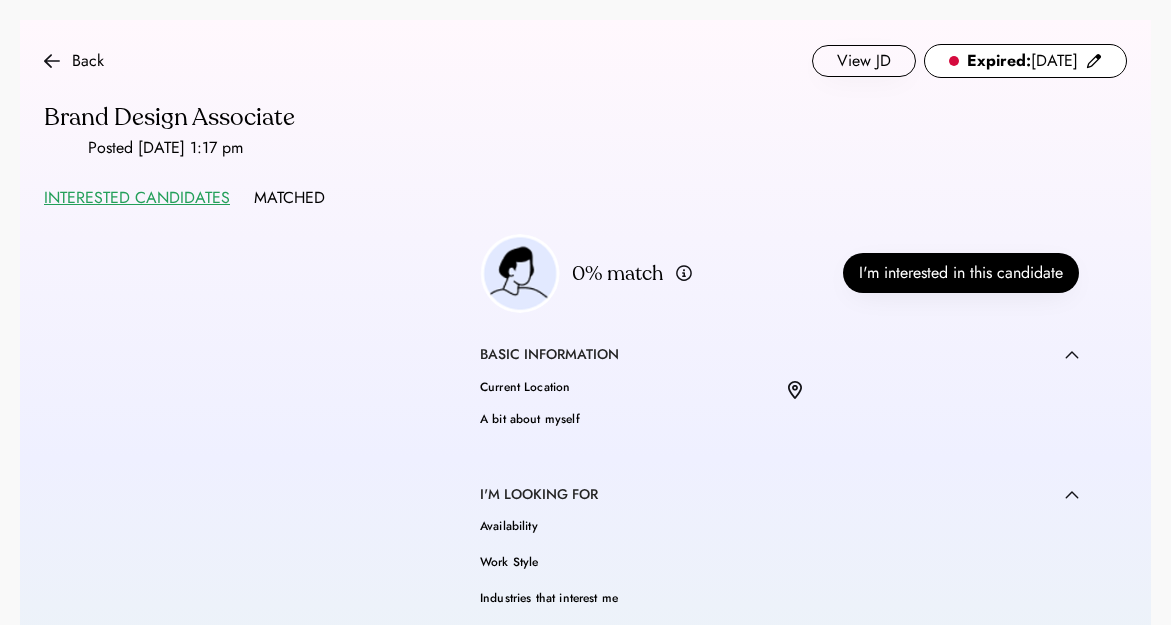 scroll, scrollTop: 0, scrollLeft: 0, axis: both 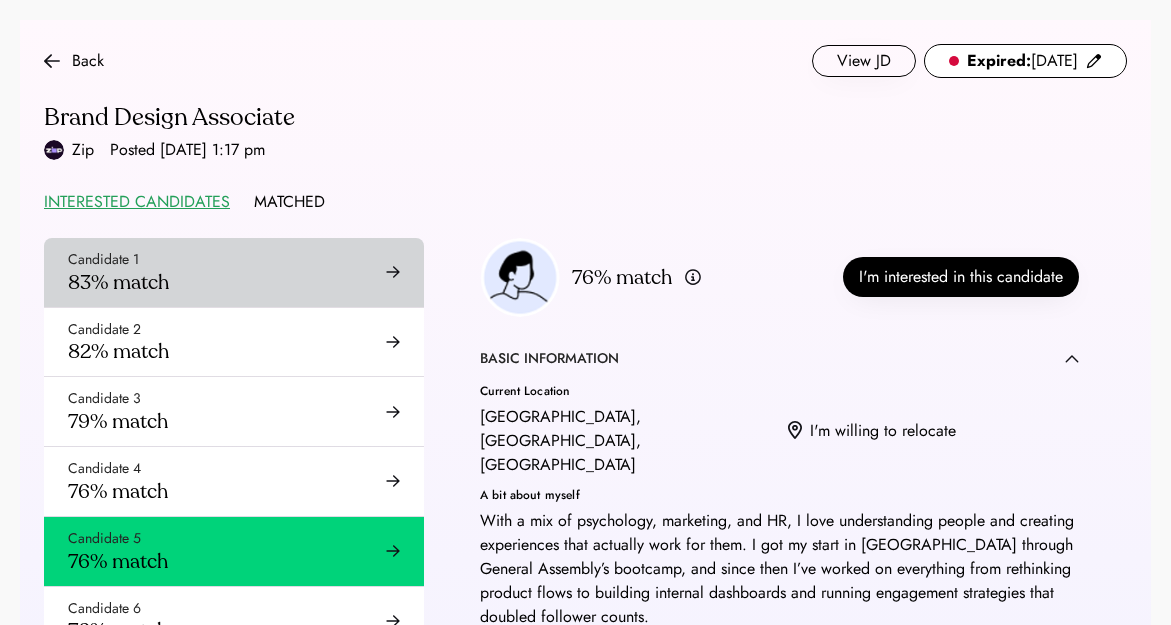 click on "Candidate 1 83% match" at bounding box center [234, 272] 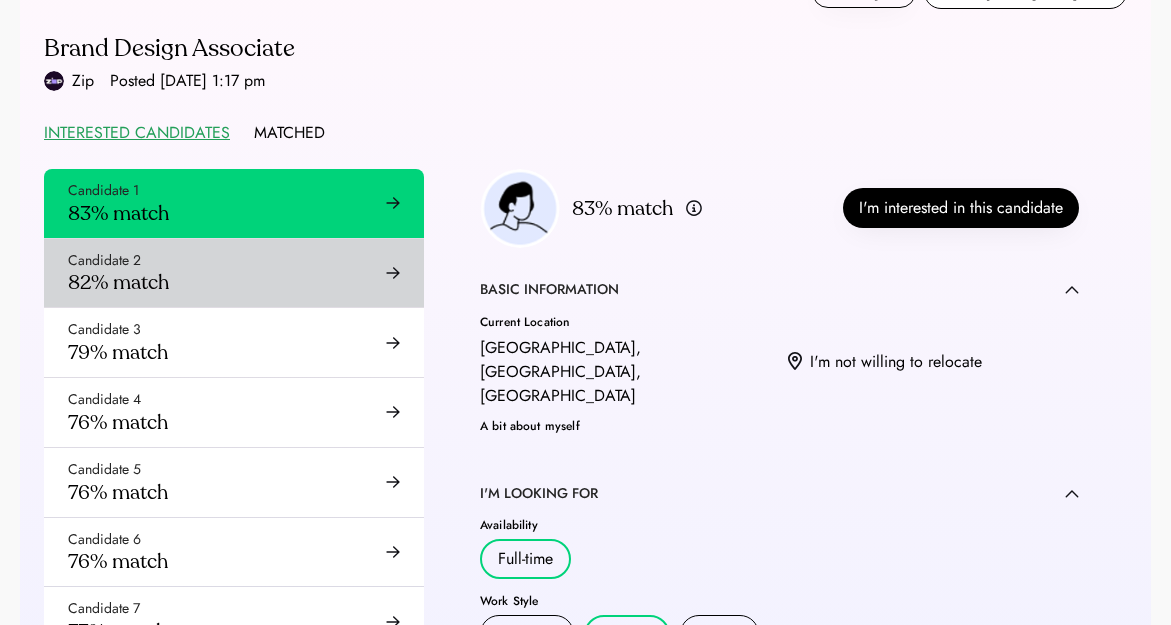 scroll, scrollTop: 72, scrollLeft: 0, axis: vertical 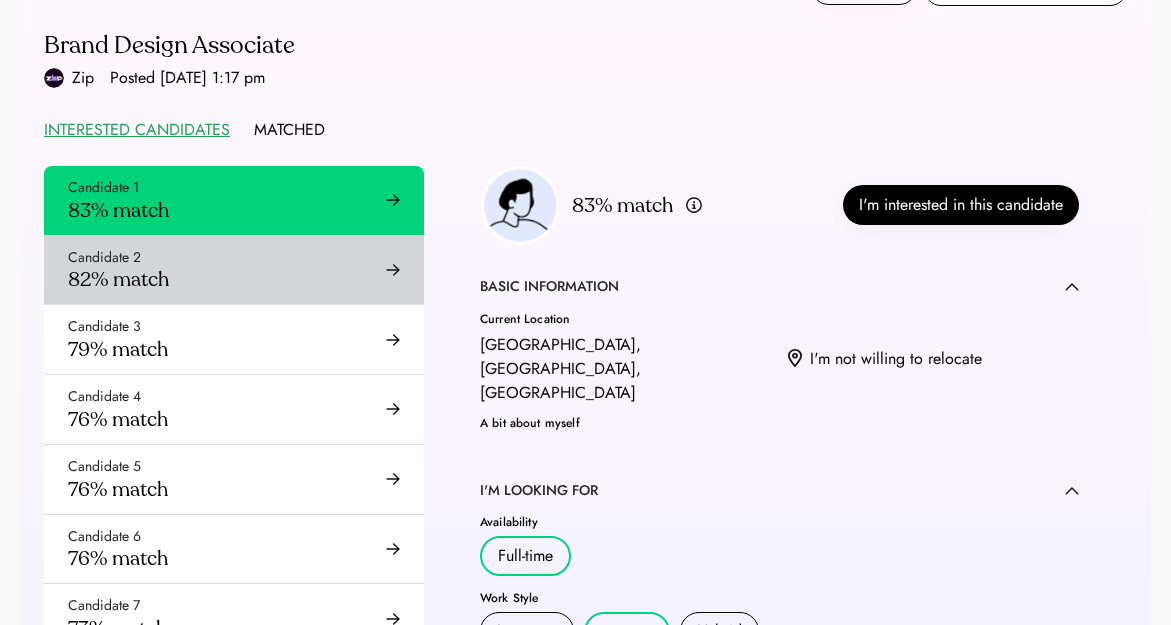click on "Candidate 2 82% match" at bounding box center (234, 270) 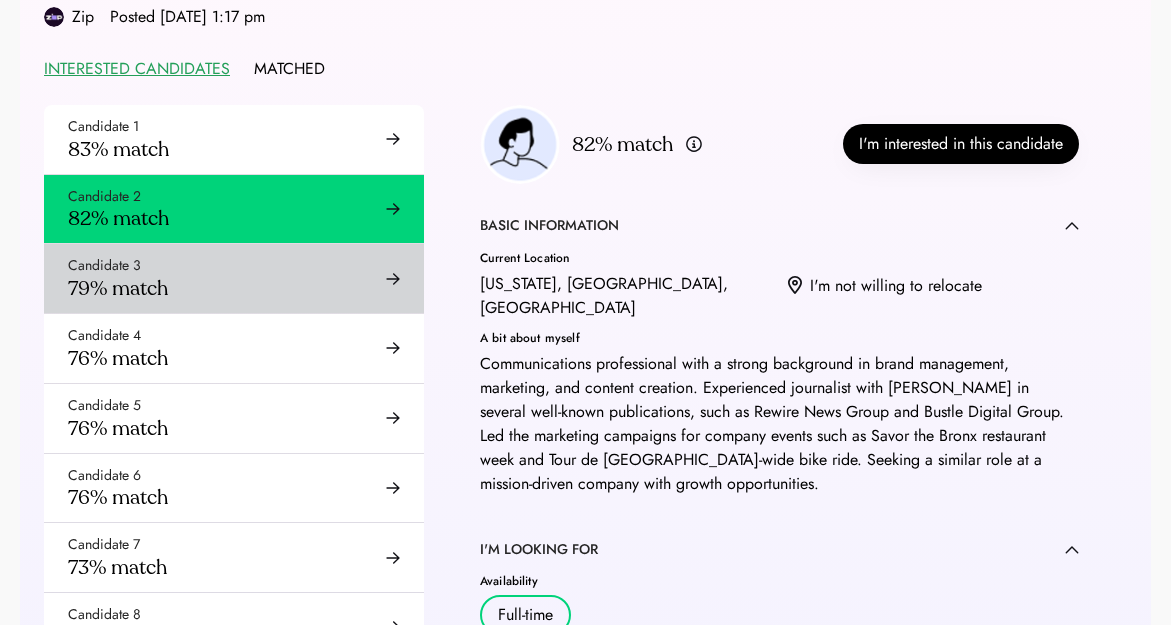click on "Candidate 3 79% match" at bounding box center [234, 278] 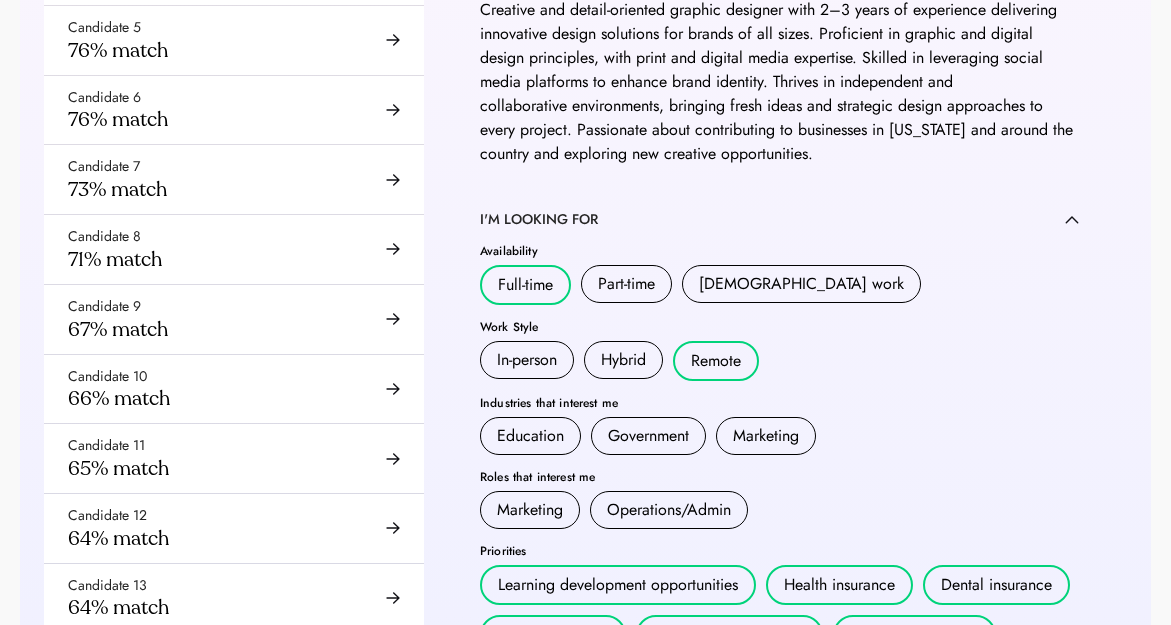 scroll, scrollTop: 389, scrollLeft: 0, axis: vertical 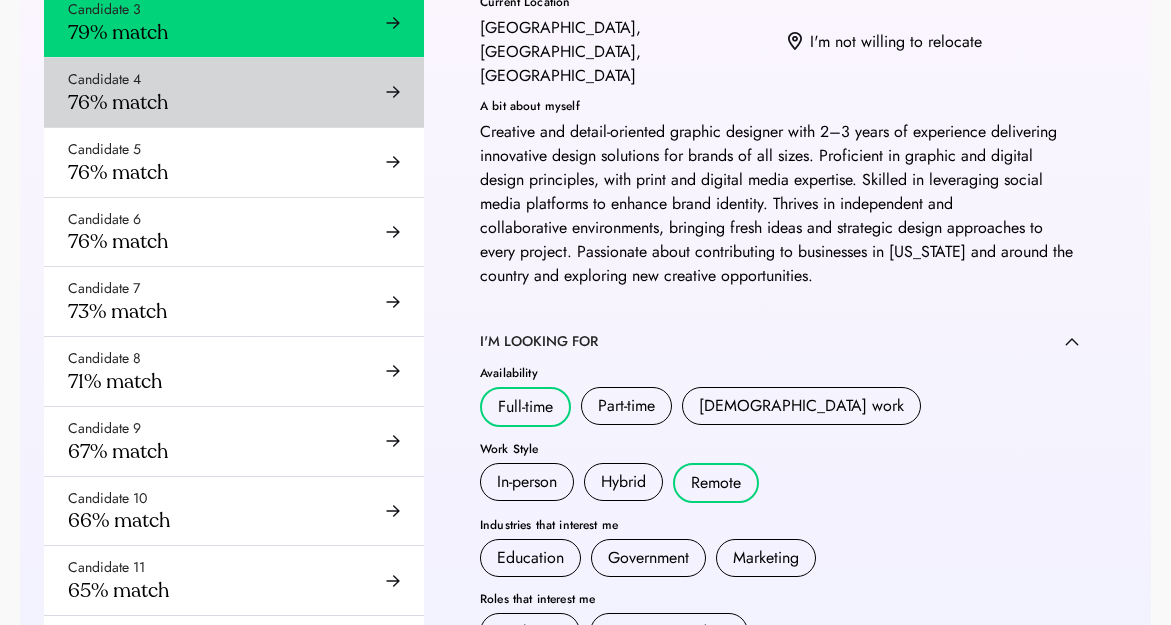 click on "Candidate 4 76% match" at bounding box center [234, 92] 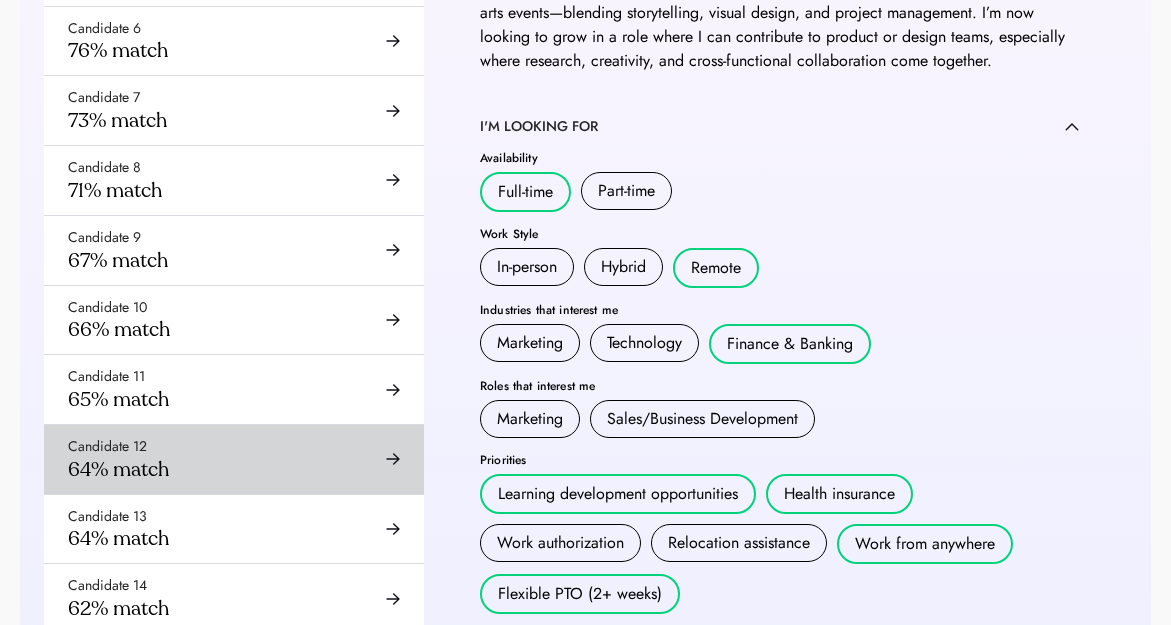 scroll, scrollTop: 435, scrollLeft: 0, axis: vertical 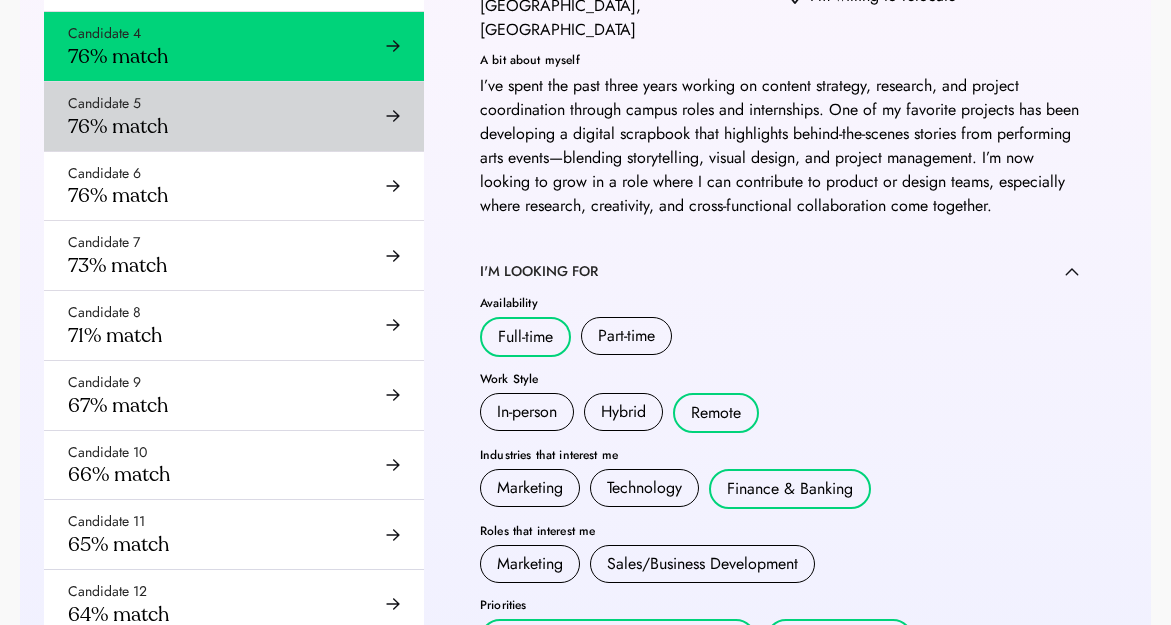 click on "Candidate 5 76% match" at bounding box center (234, 116) 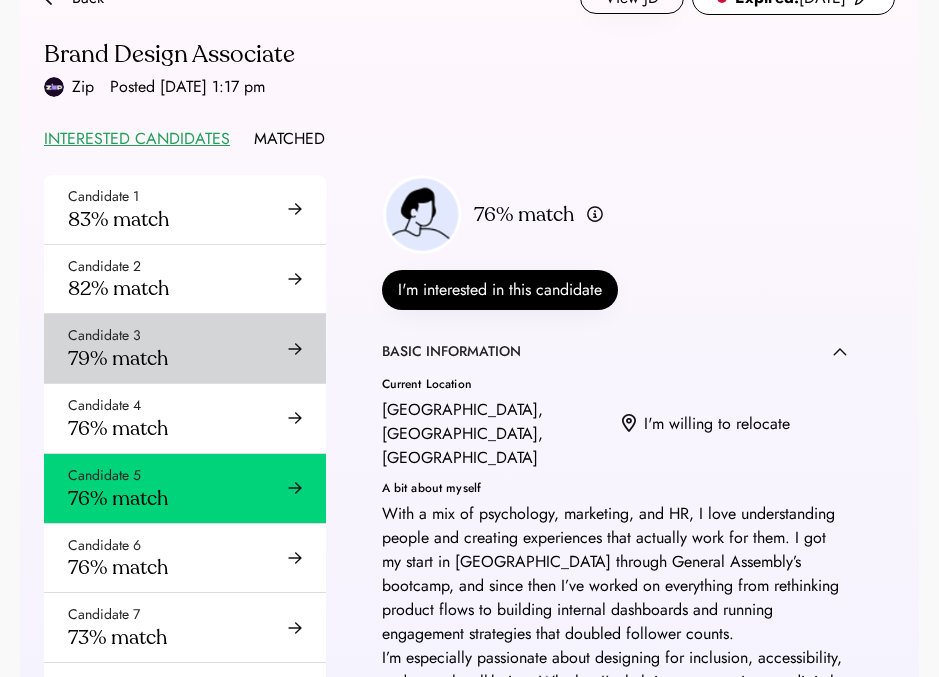 scroll, scrollTop: 0, scrollLeft: 0, axis: both 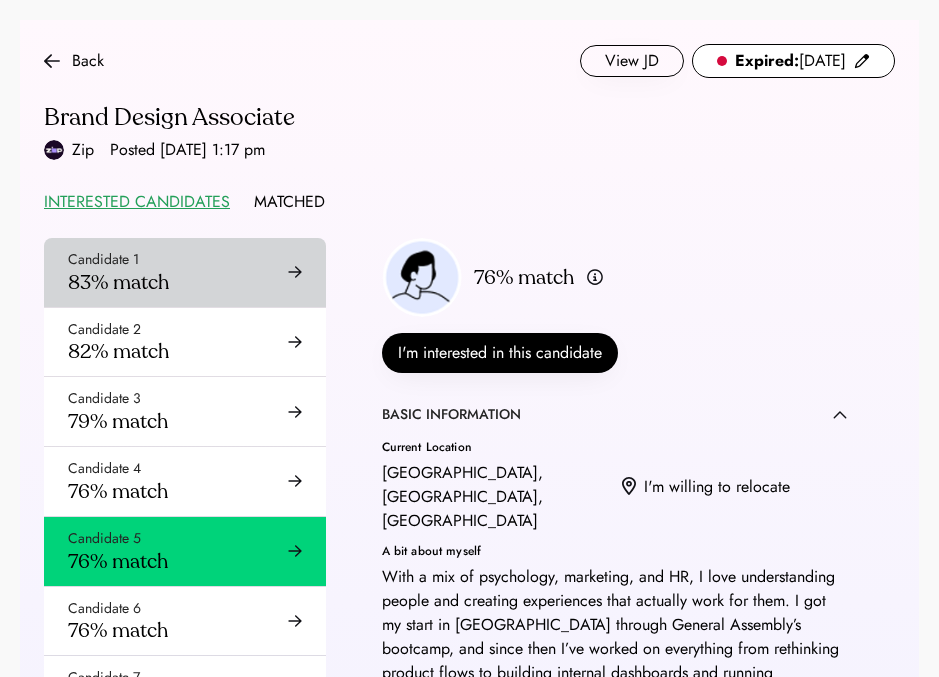 click on "Candidate 1 83% match" at bounding box center (185, 272) 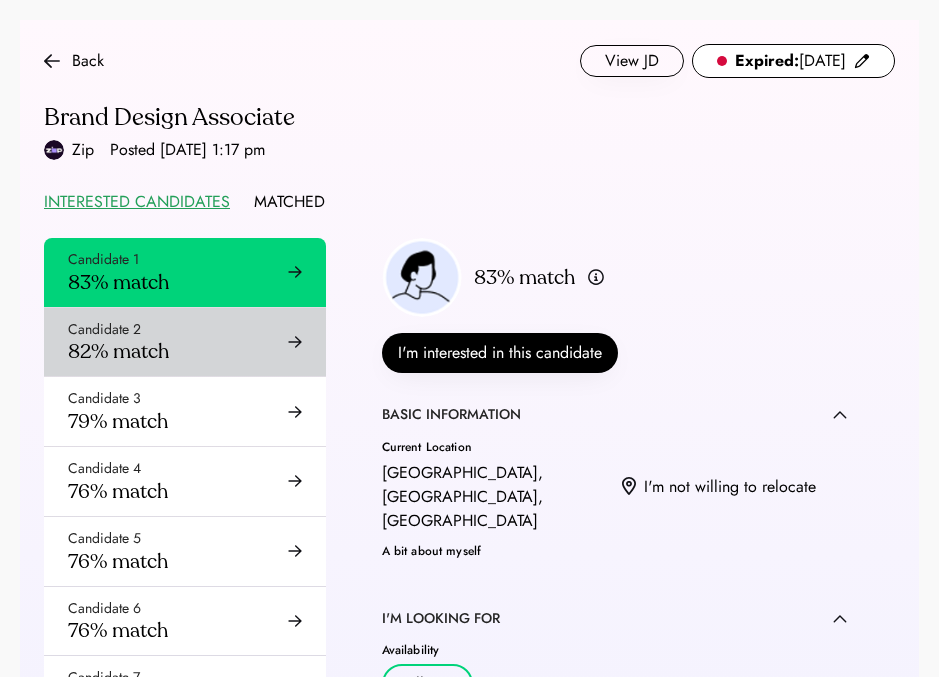 click on "Candidate 2 82% match" at bounding box center [185, 342] 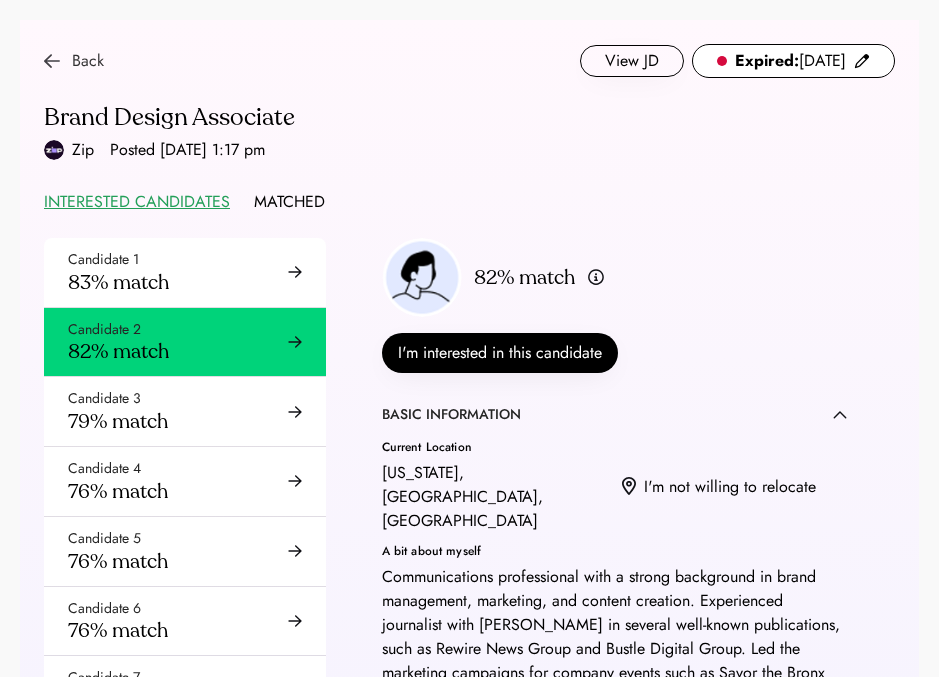 click at bounding box center [52, 61] 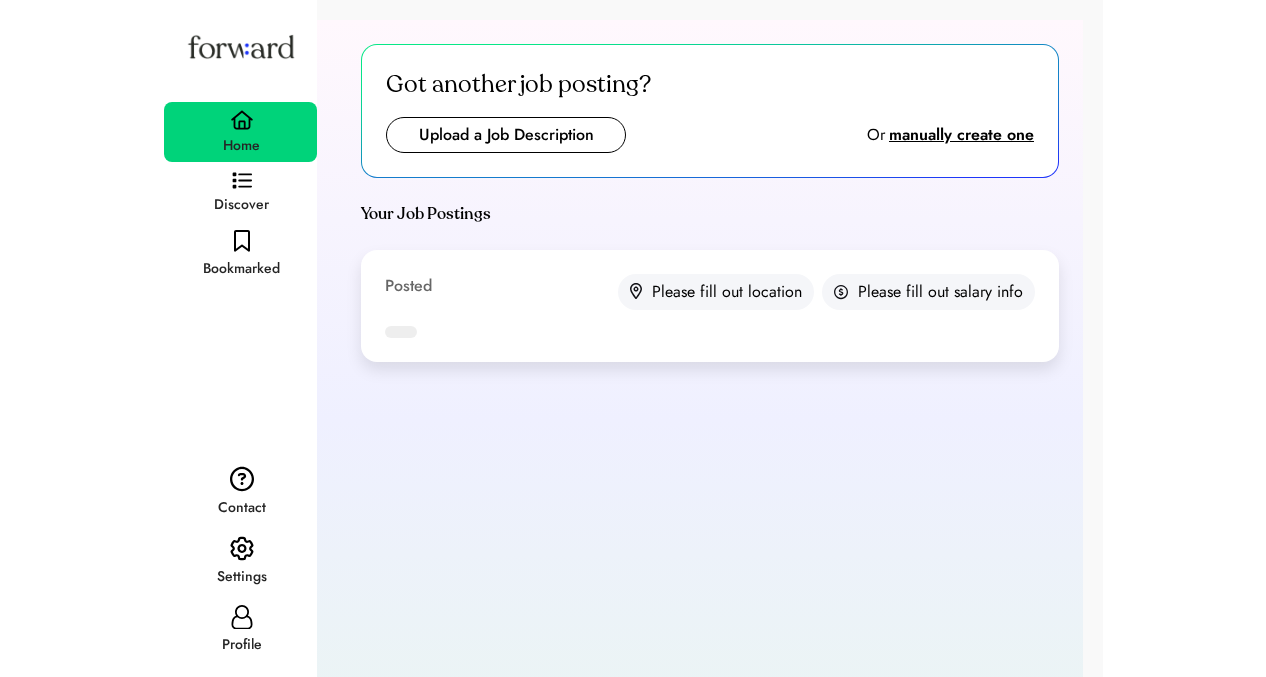 scroll, scrollTop: 0, scrollLeft: 0, axis: both 